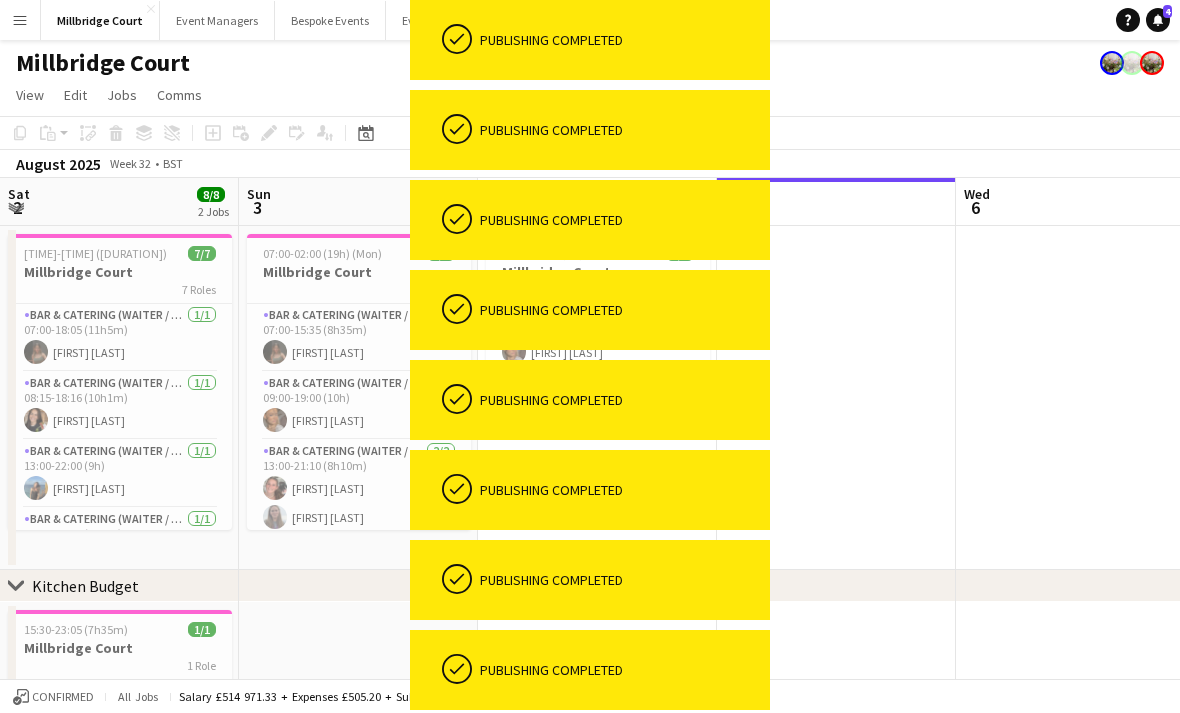 scroll, scrollTop: 0, scrollLeft: 0, axis: both 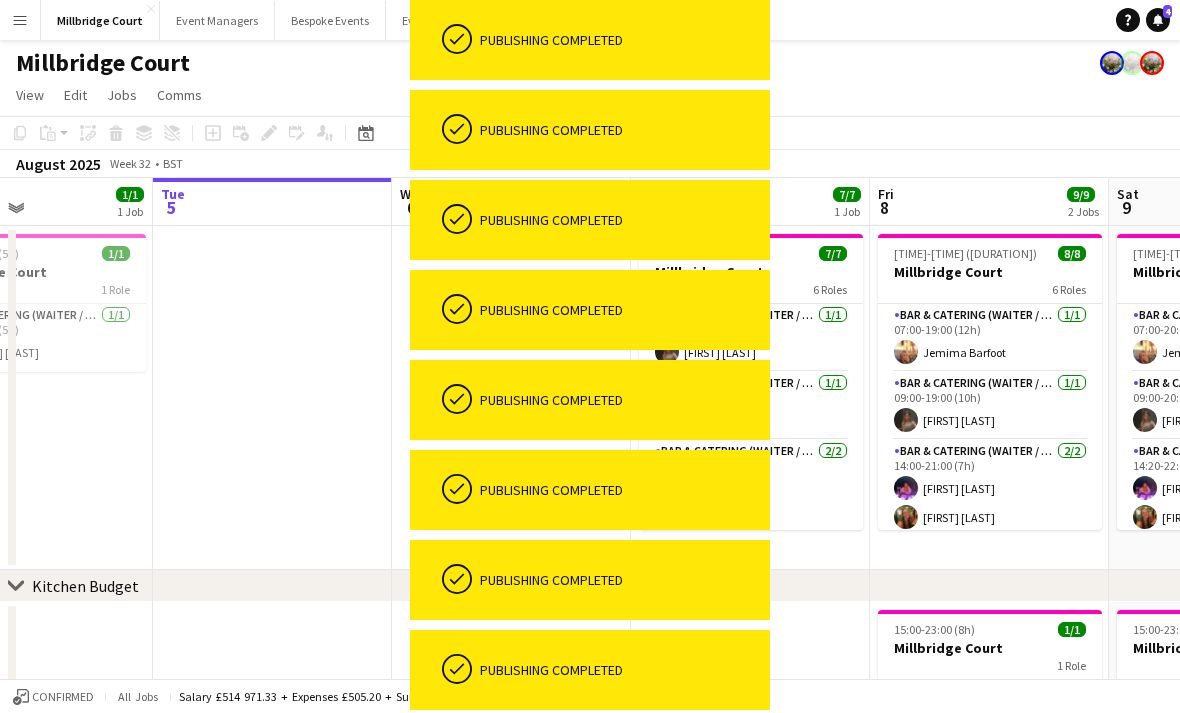 click at bounding box center [272, 398] 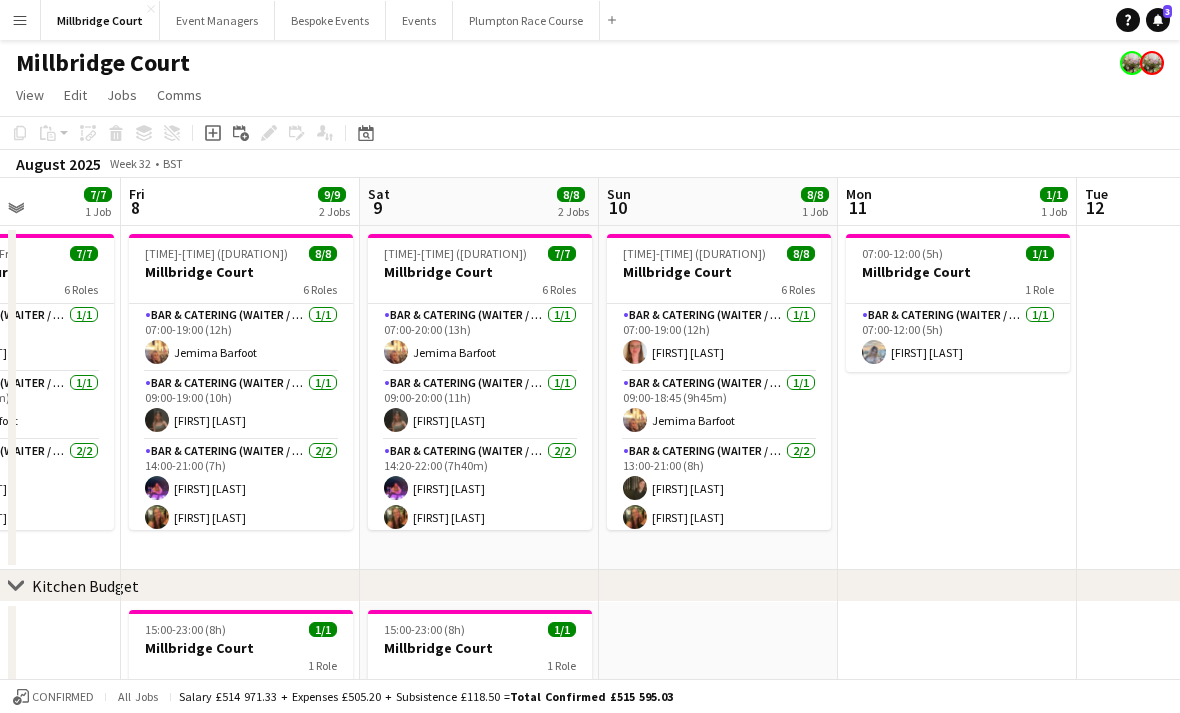 scroll, scrollTop: 0, scrollLeft: 631, axis: horizontal 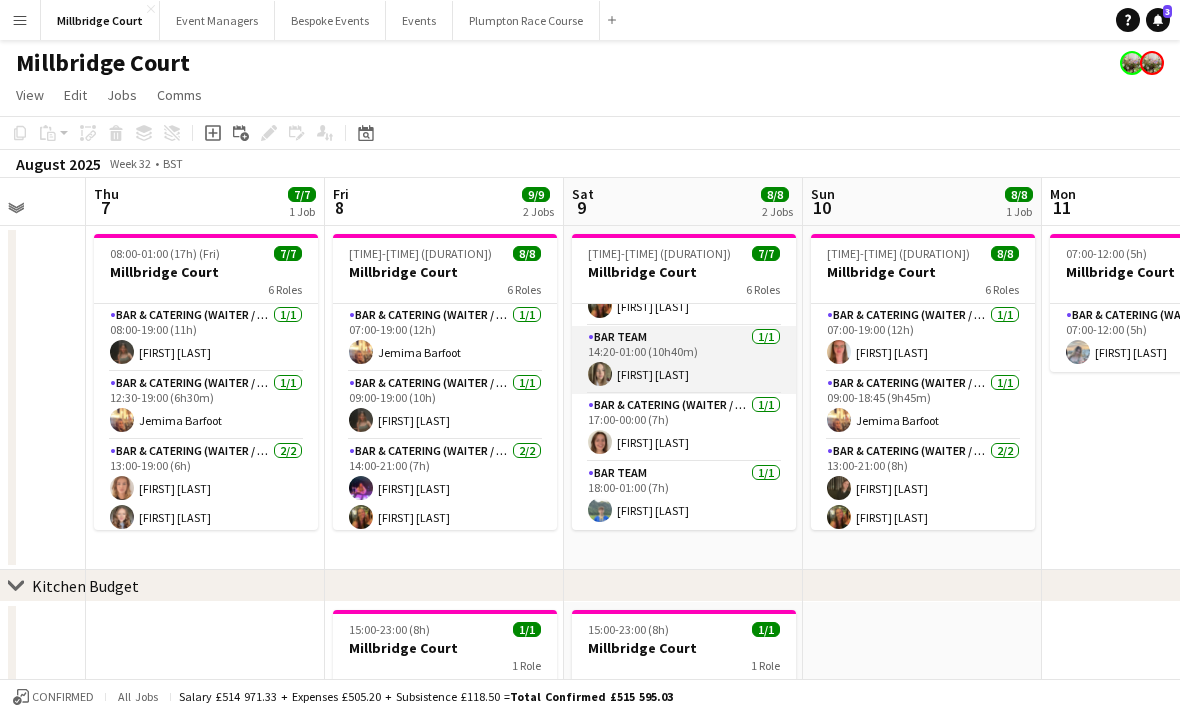 click on "Bar Team   1/1   [TIME]-[TIME] ([DURATION])
[FIRST] [LAST]" at bounding box center [684, 360] 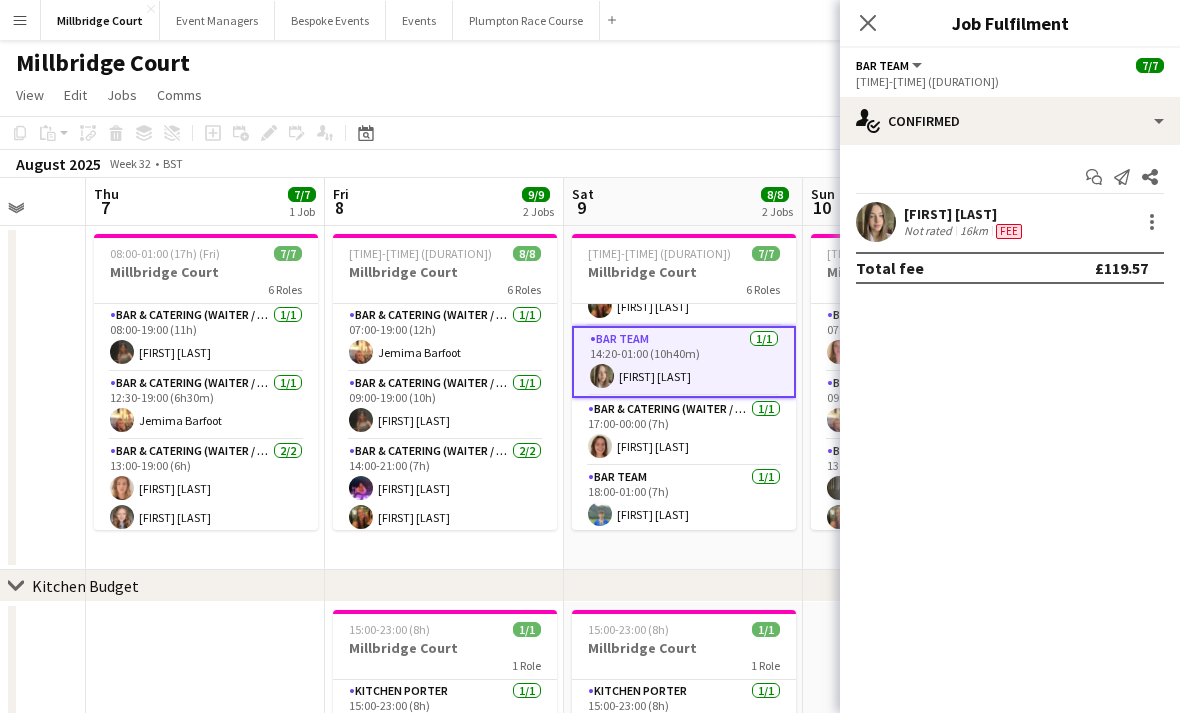 click on "Not rated" at bounding box center [930, 231] 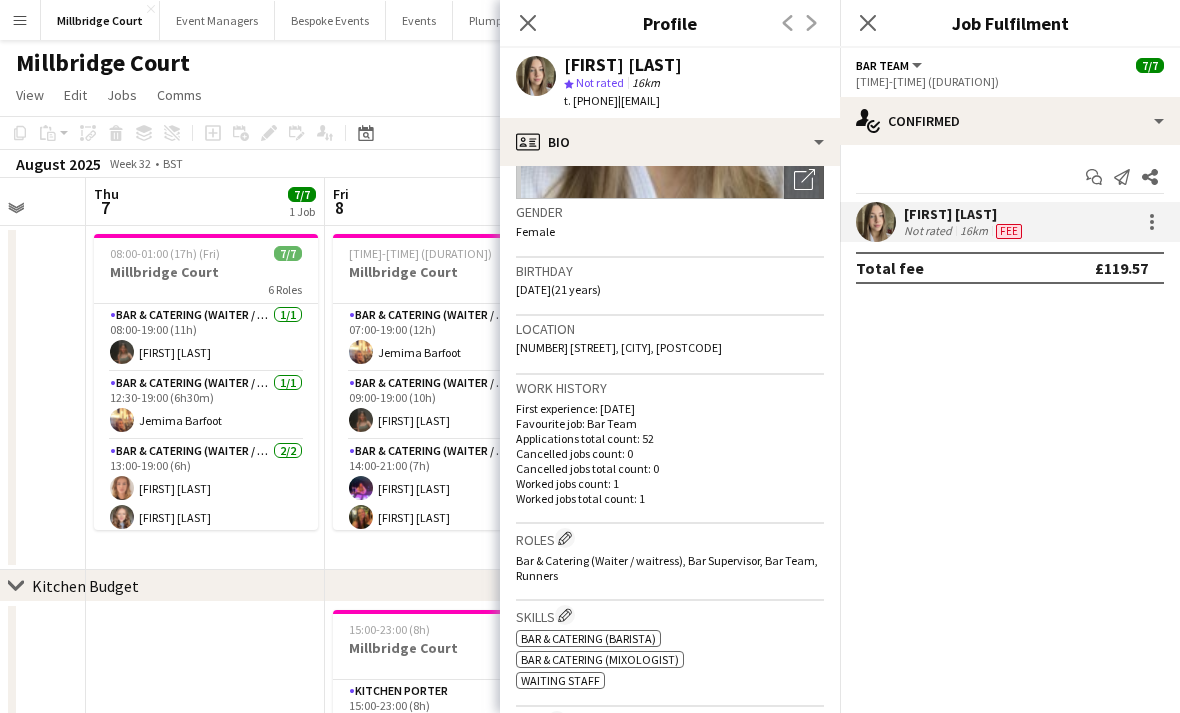 scroll, scrollTop: 278, scrollLeft: 0, axis: vertical 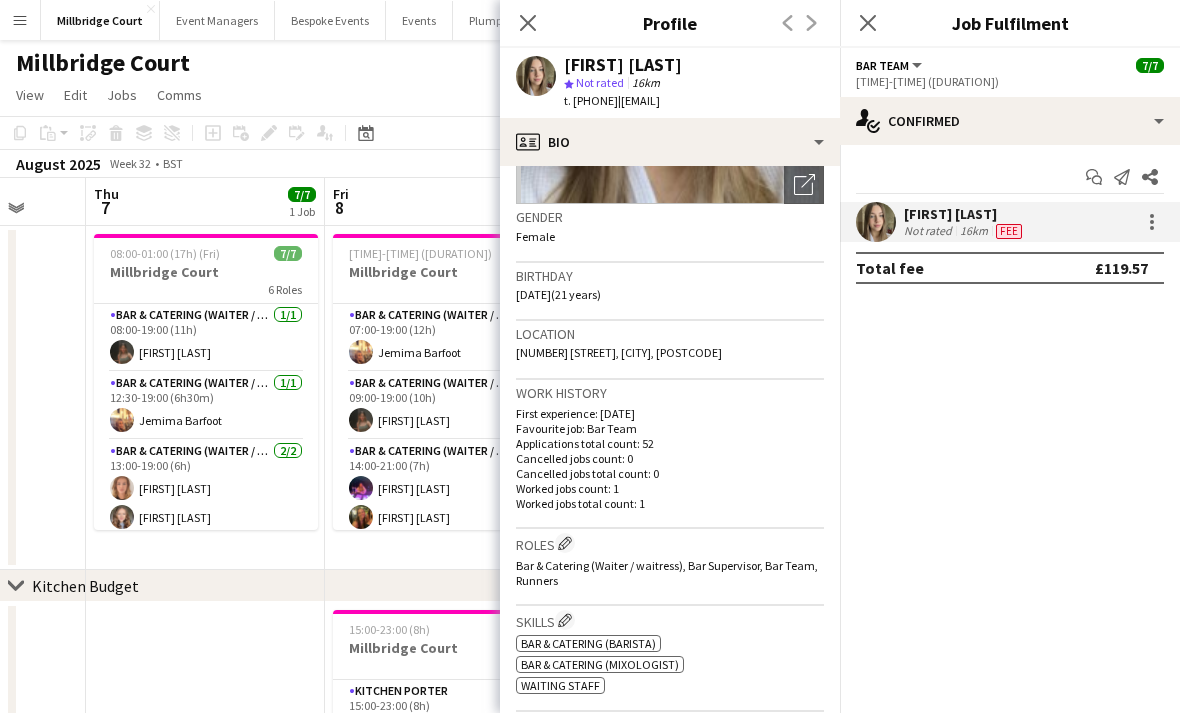 click on "Close pop-in" 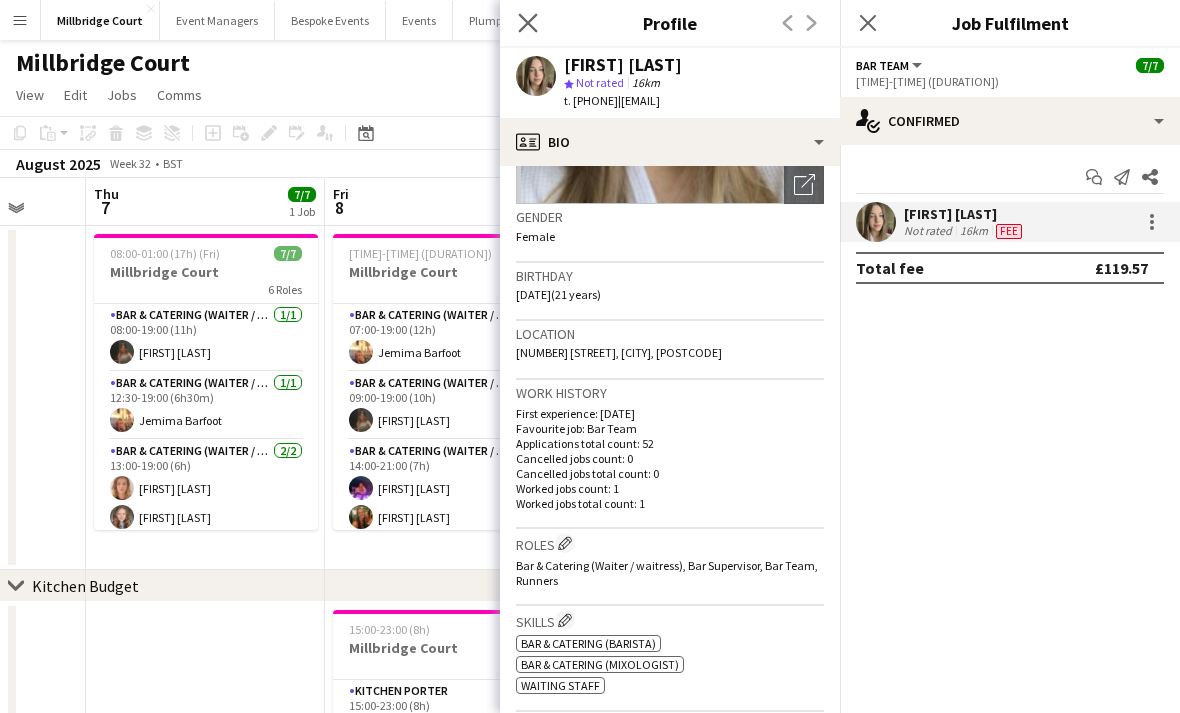 click on "Close pop-in" 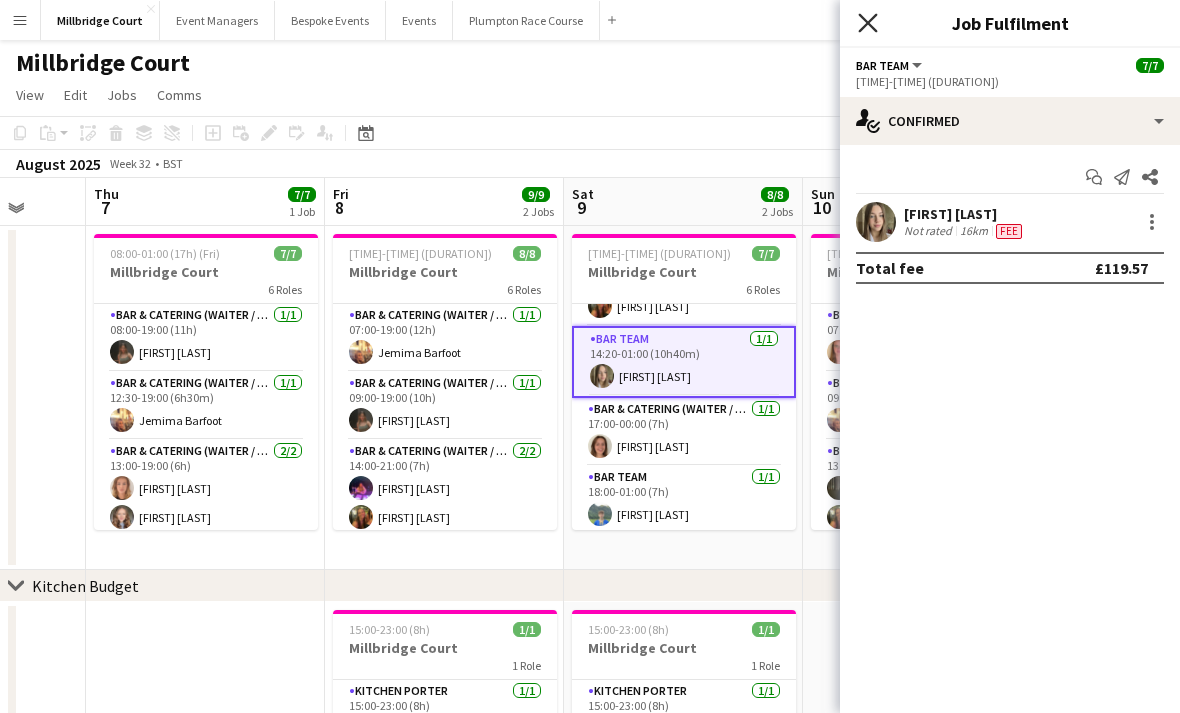 click on "Close pop-in" 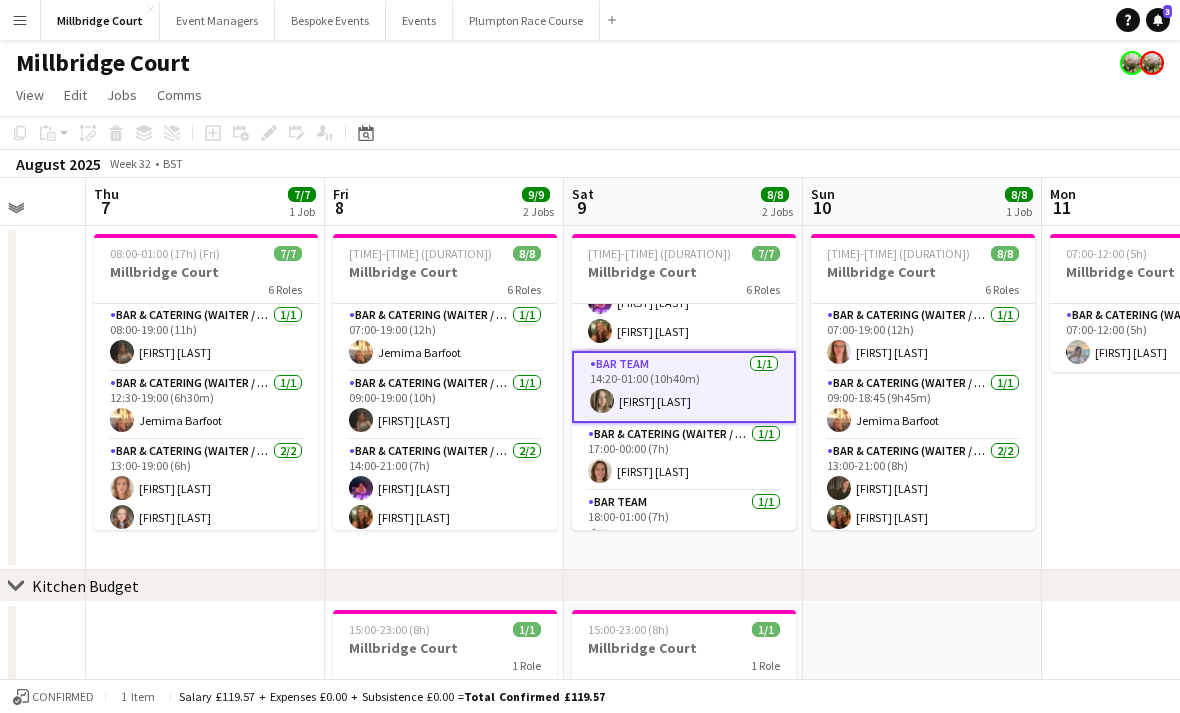 scroll, scrollTop: 187, scrollLeft: 0, axis: vertical 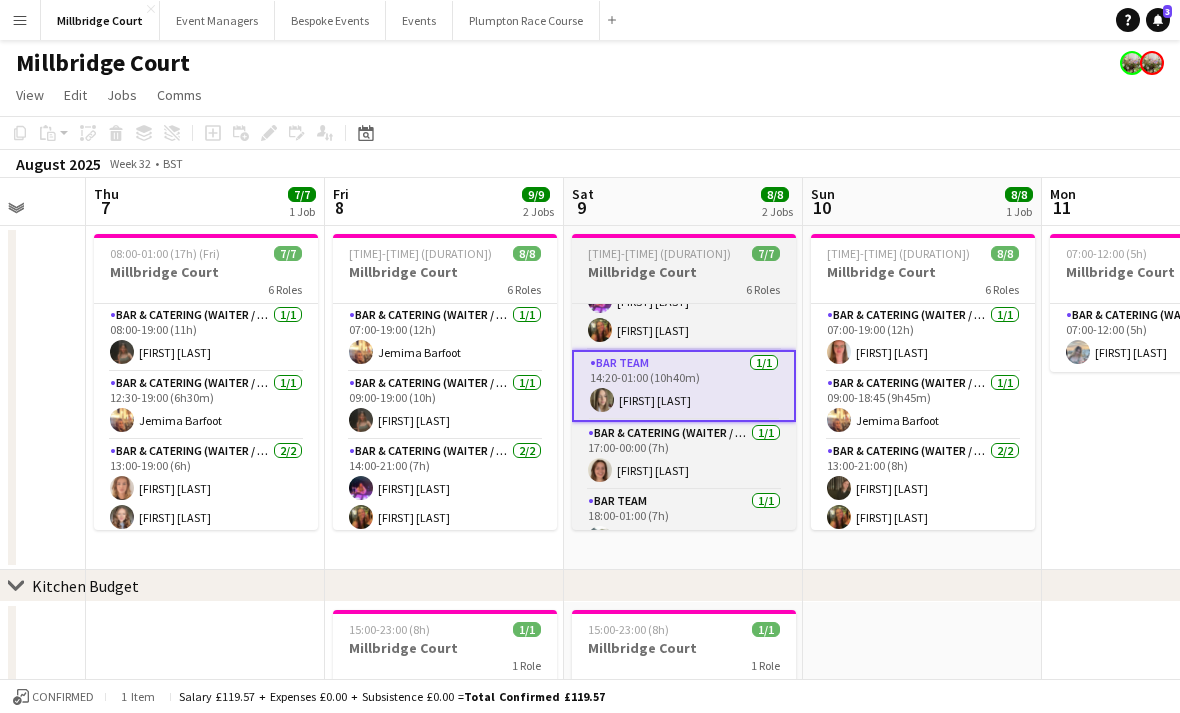 click on "Bar Team   1/1   [TIME]-[TIME] ([DURATION])
[FIRST] [LAST]" at bounding box center [684, 386] 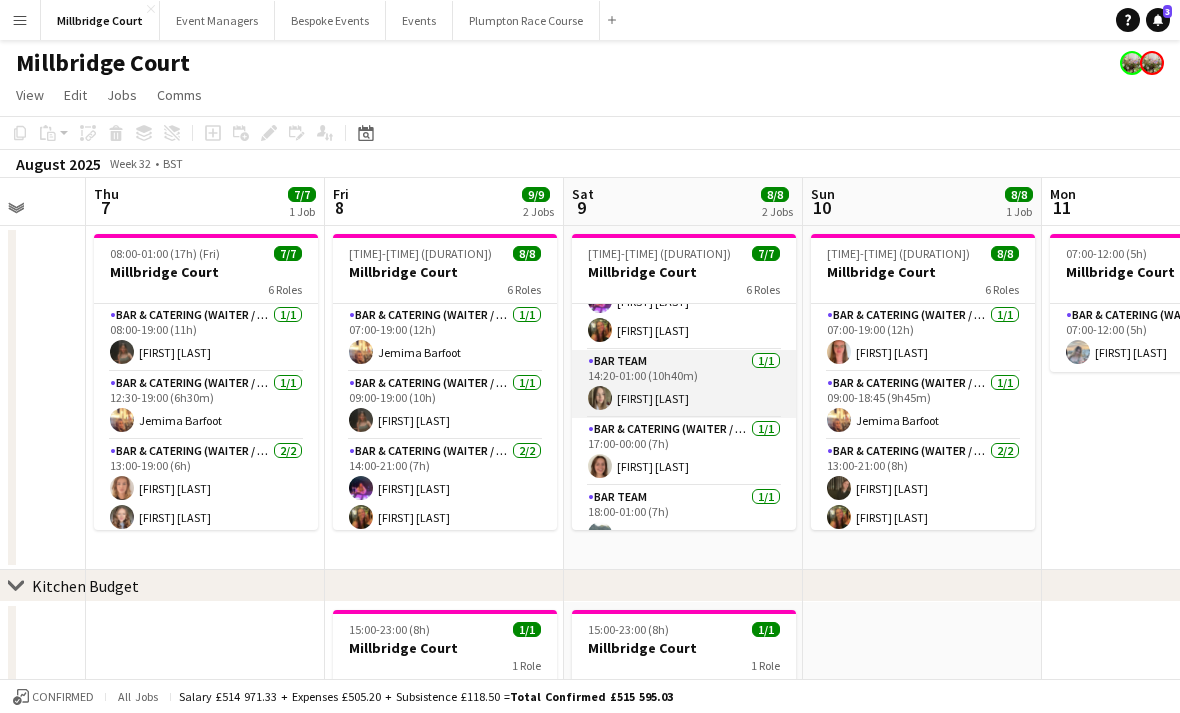click on "Bar Team   1/1   [TIME]-[TIME] ([DURATION])
[FIRST] [LAST]" at bounding box center [684, 384] 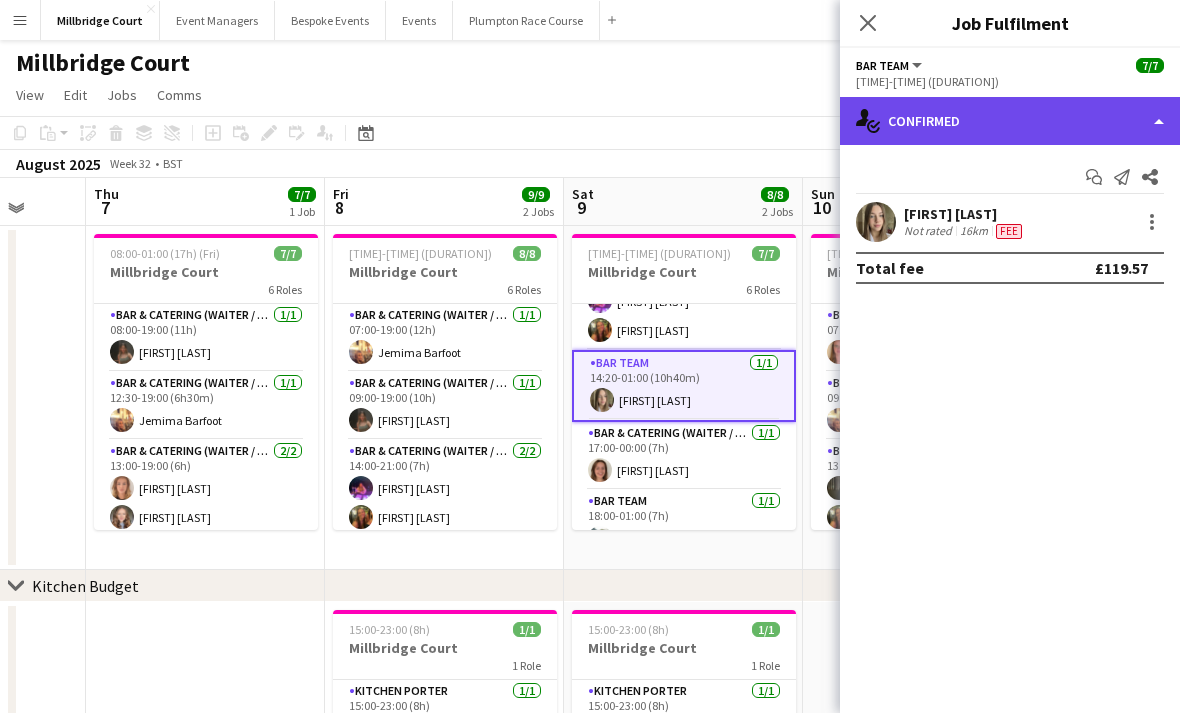 click on "single-neutral-actions-check-2
Confirmed" 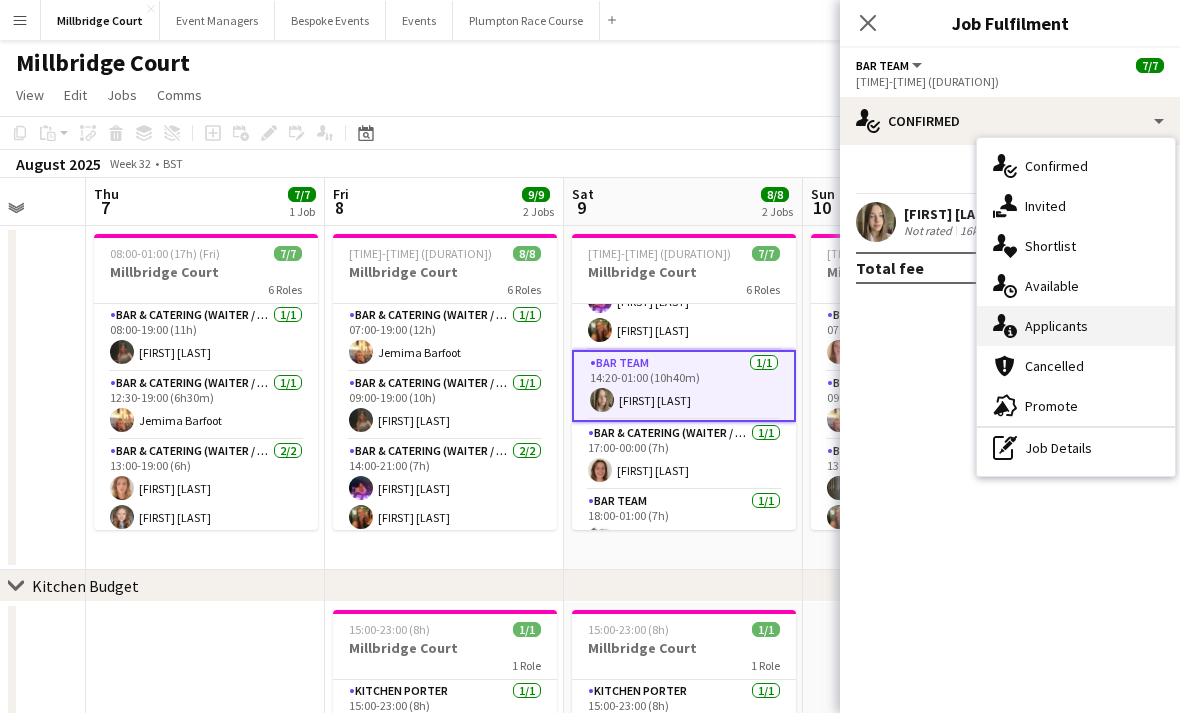 click on "single-neutral-actions-information
Applicants" at bounding box center (1076, 326) 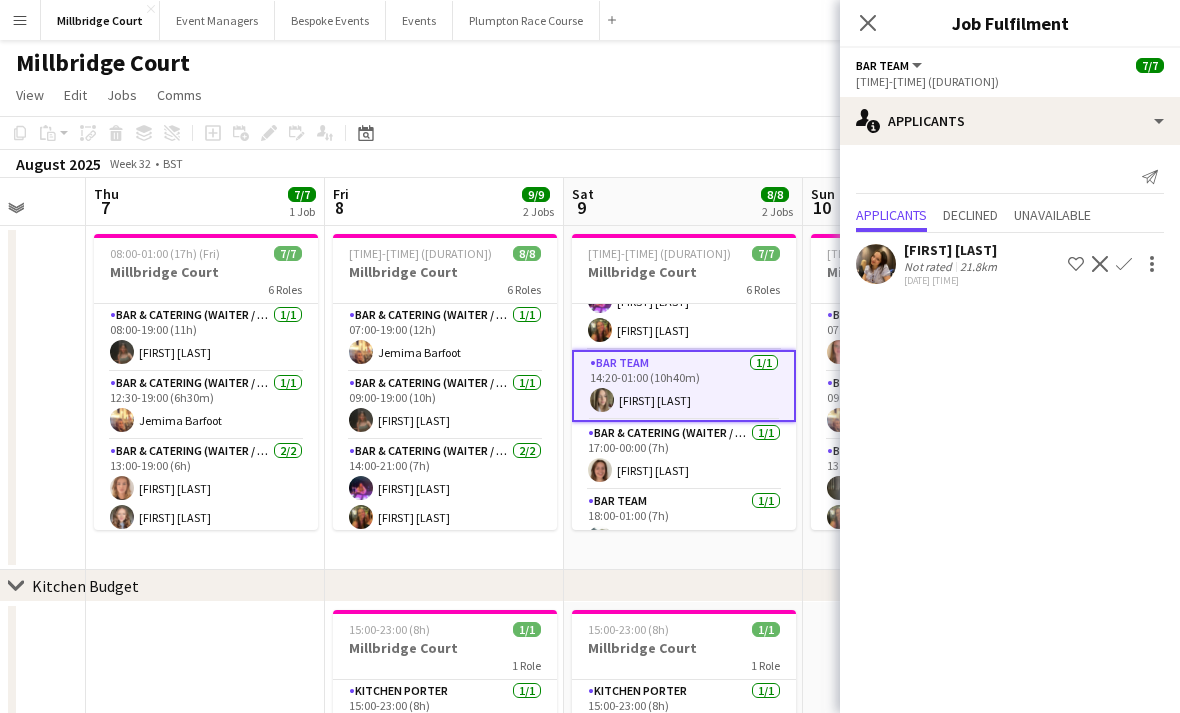 click on "View  Day view expanded Day view collapsed Month view Date picker Jump to today Expand Linked Jobs Collapse Linked Jobs  Edit  Copy
Command
C  Paste  Without Crew
Command
V With Crew
Command
Shift
V Paste as linked job  Group  Group Ungroup  Jobs  New Job Edit Job Delete Job New Linked Job Edit Linked Jobs Job fulfilment Promote Role Copy Role URL  Comms  Notify confirmed crew Create chat" 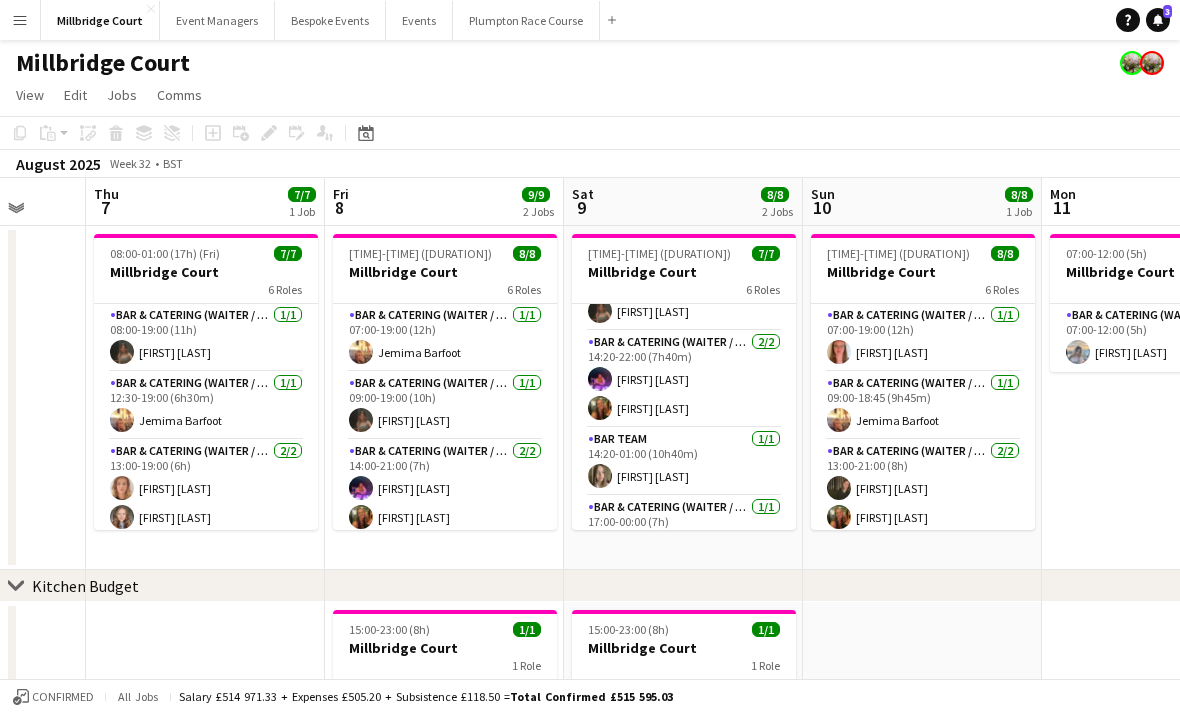 scroll, scrollTop: 108, scrollLeft: 0, axis: vertical 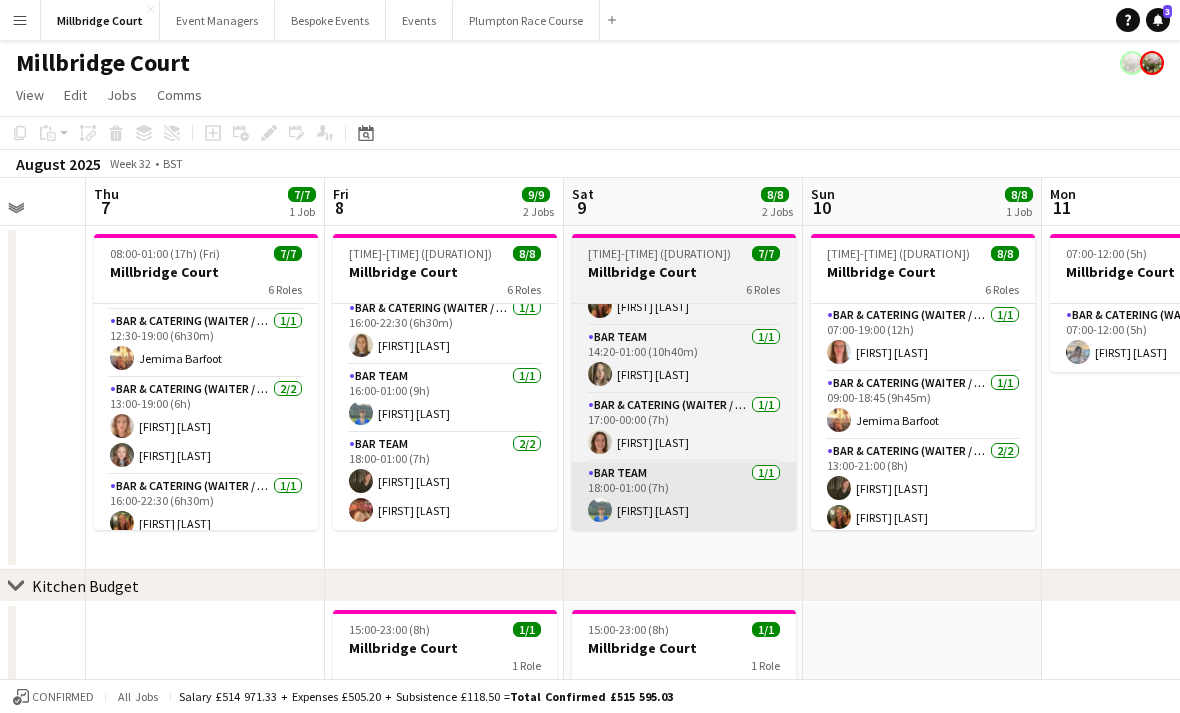 click on "Bar Team   1/1   [TIME]-[TIME] ([DURATION])
[FIRST] [LAST]" at bounding box center (684, 496) 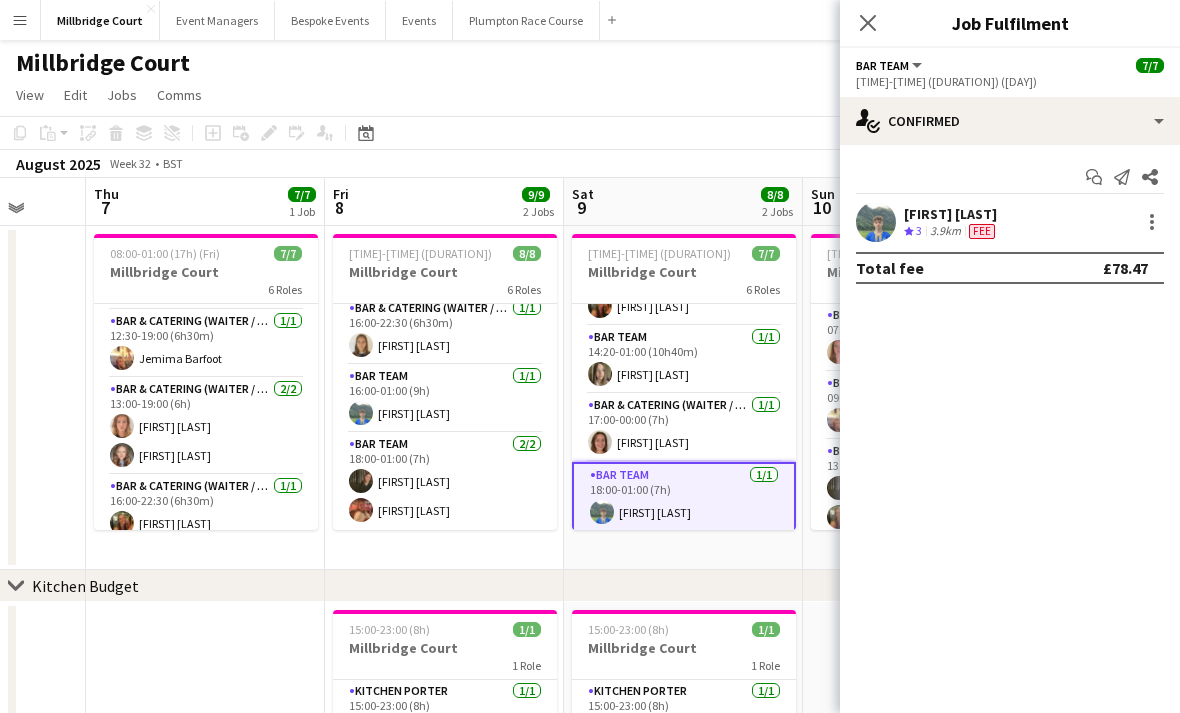 click on "[FIRST] [LAST]" at bounding box center [951, 214] 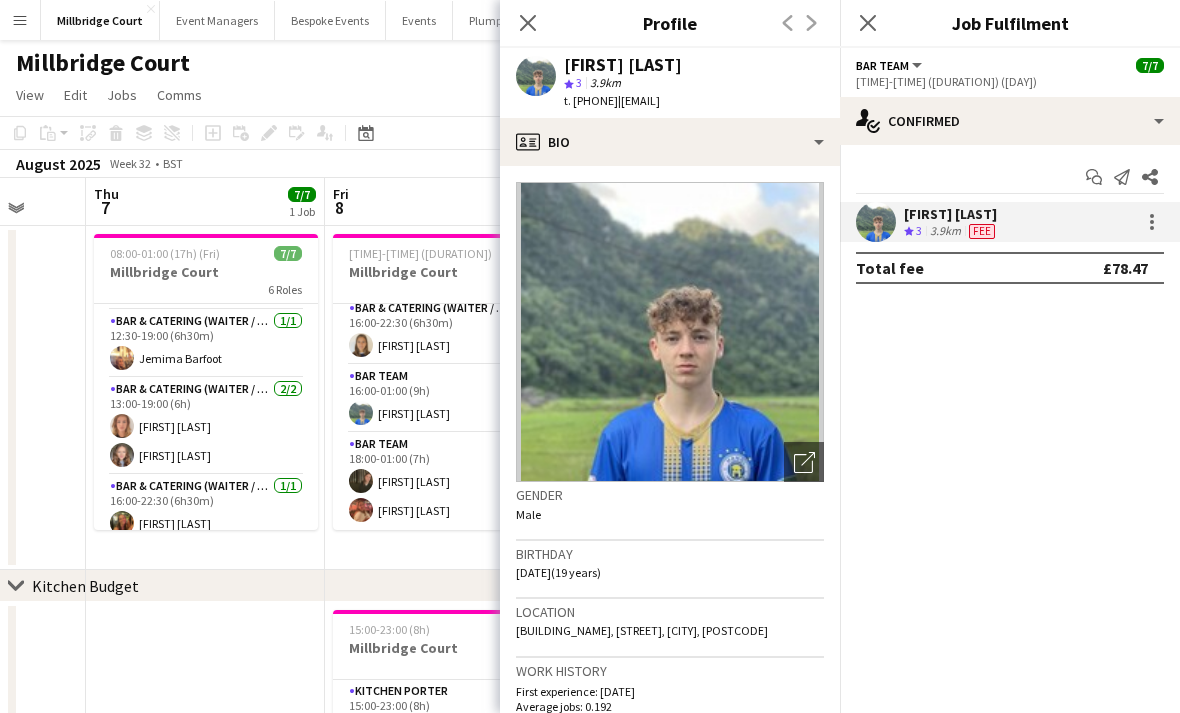 scroll, scrollTop: 0, scrollLeft: 0, axis: both 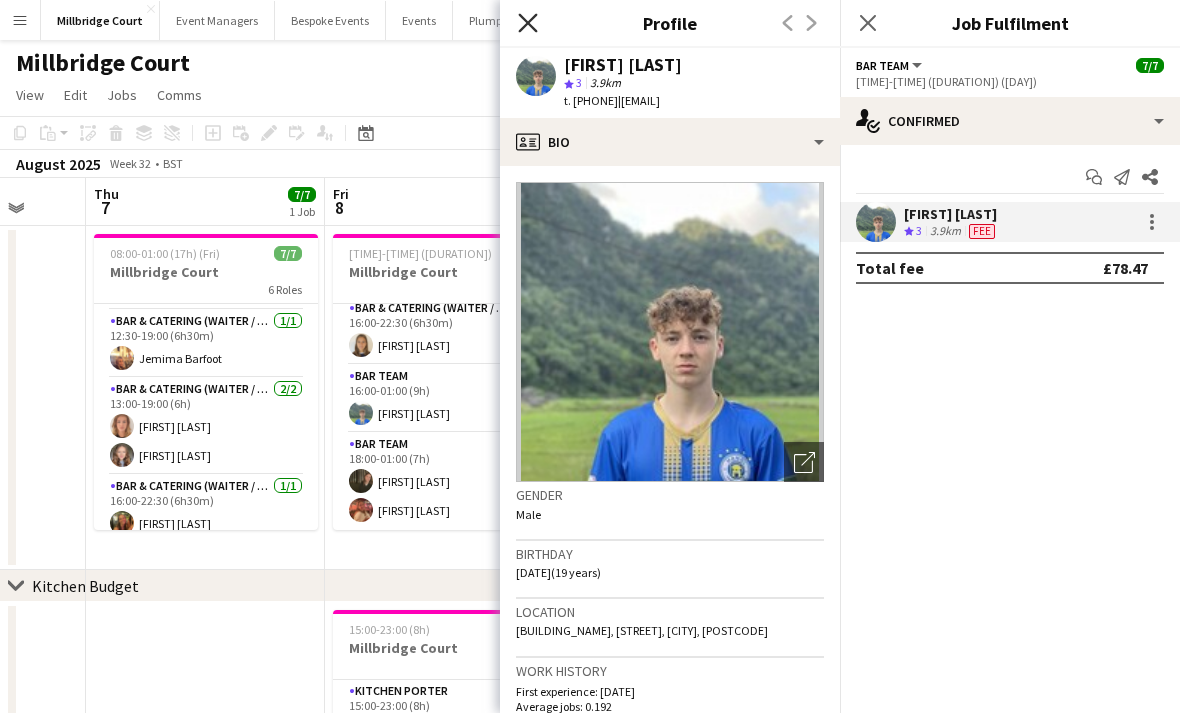 click 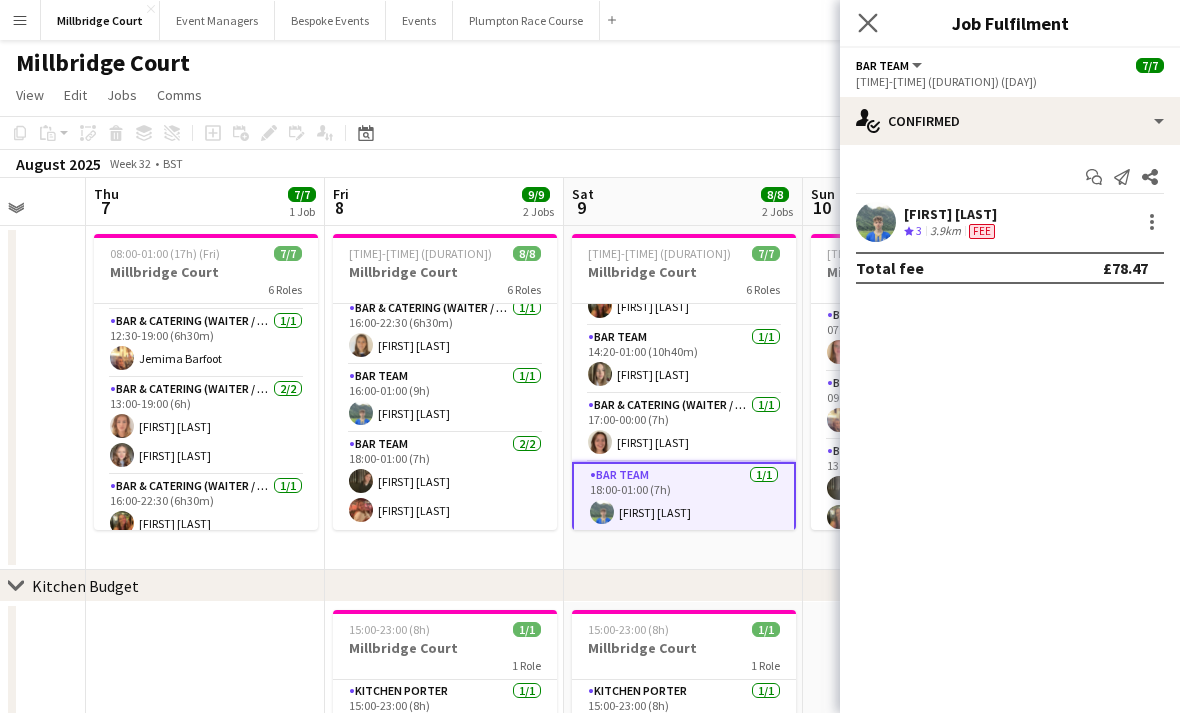 click on "Close pop-in" 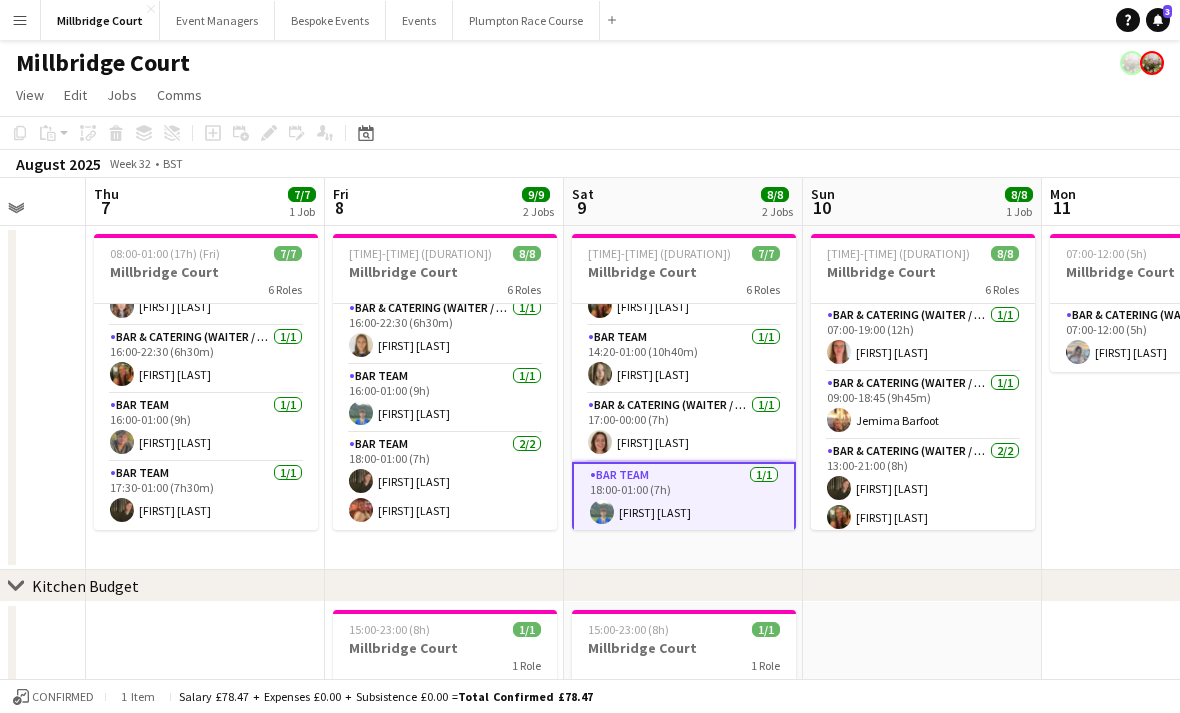 scroll, scrollTop: 211, scrollLeft: 0, axis: vertical 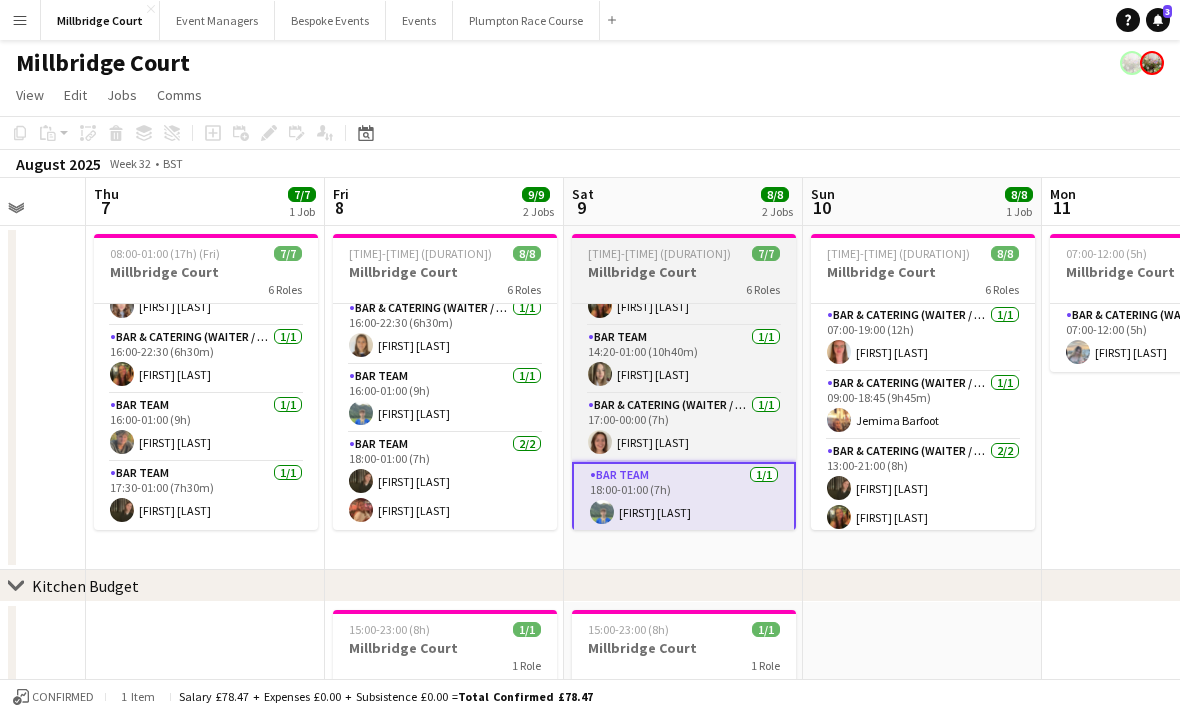 click on "Bar Team   1/1   [TIME]-[TIME] ([DURATION])
[FIRST] [LAST]" at bounding box center [684, 498] 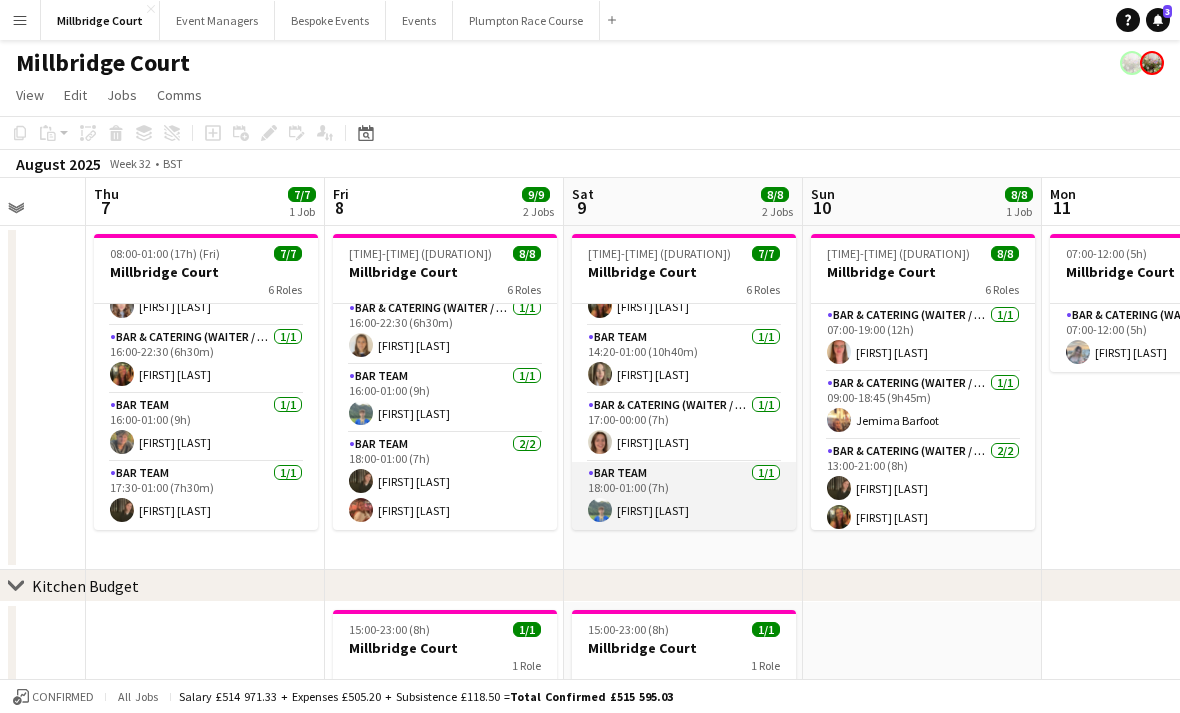 click on "Bar Team   1/1   [TIME]-[TIME] ([DURATION])
[FIRST] [LAST]" at bounding box center (684, 496) 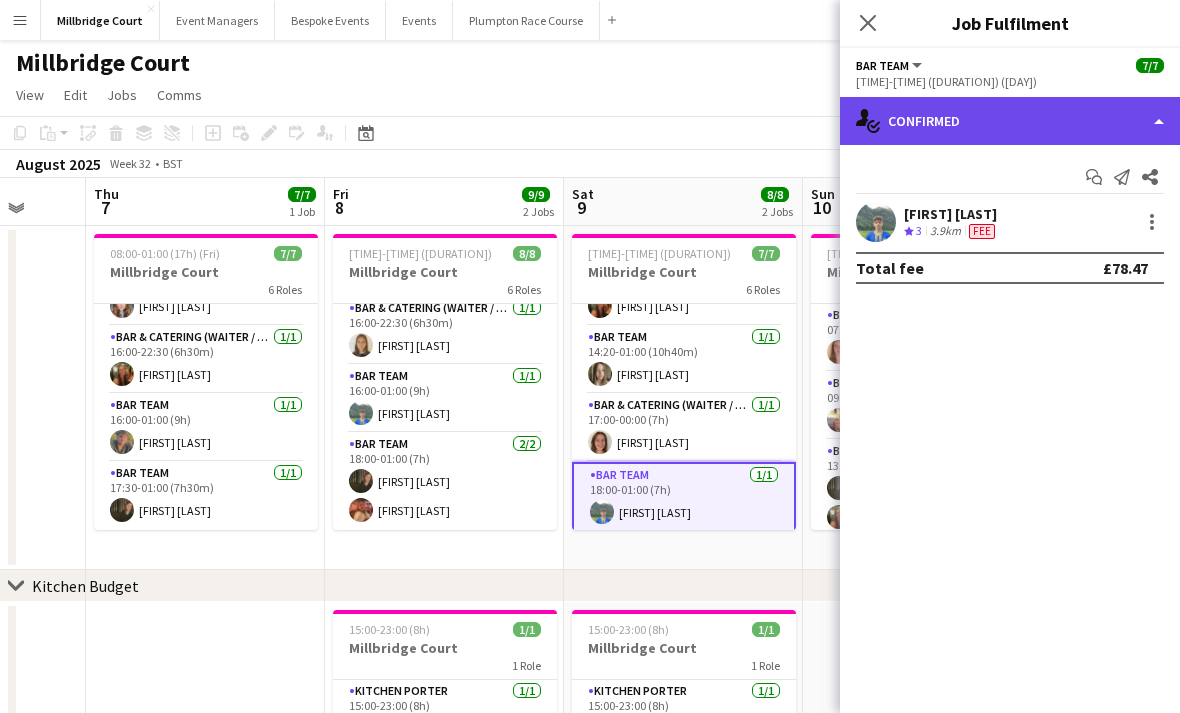 click on "single-neutral-actions-check-2
Confirmed" 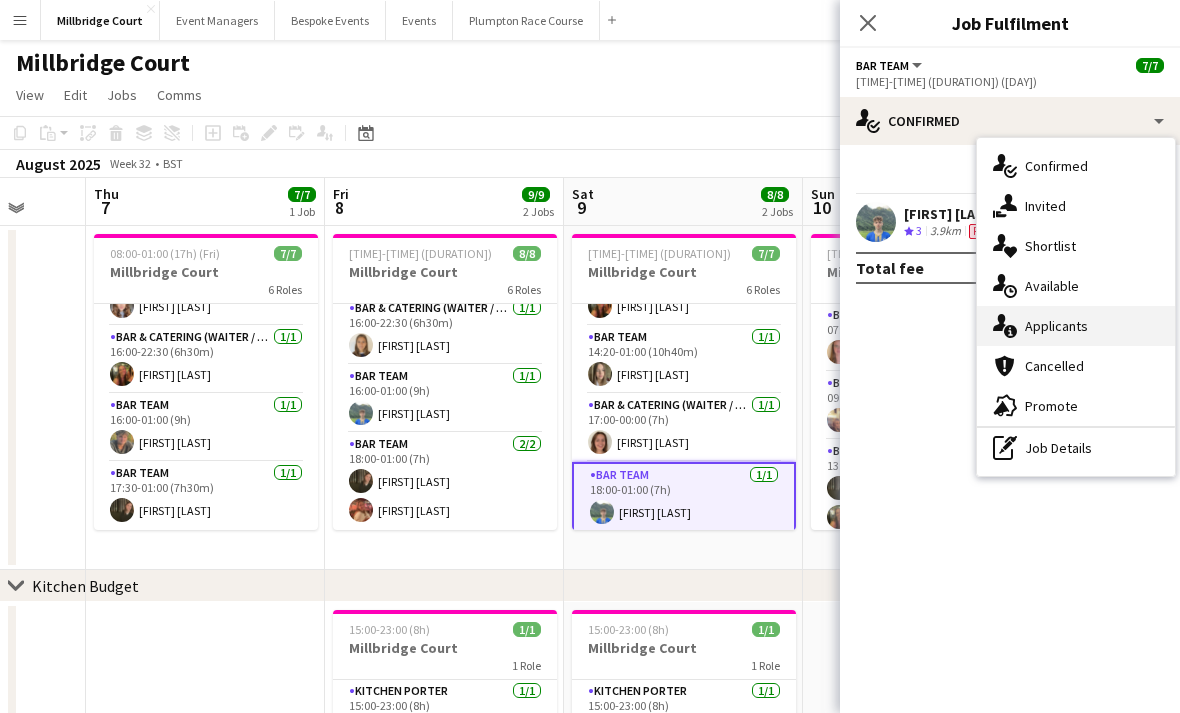 click on "single-neutral-actions-information
Applicants" at bounding box center (1076, 326) 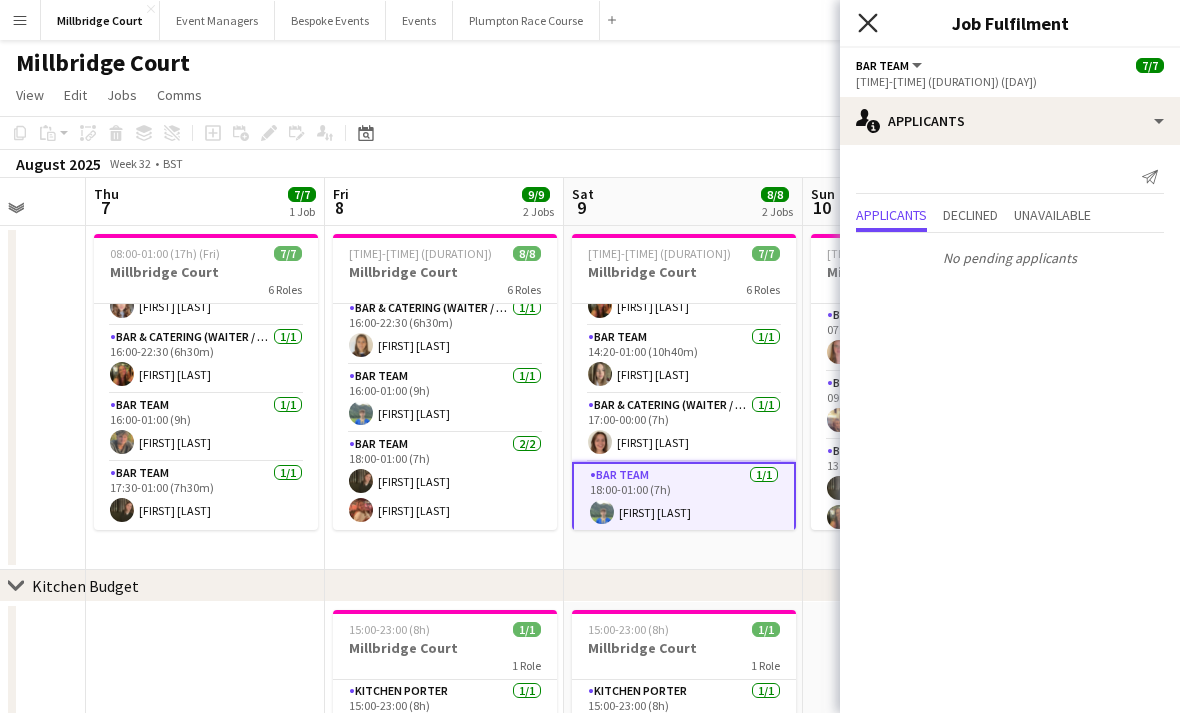 click 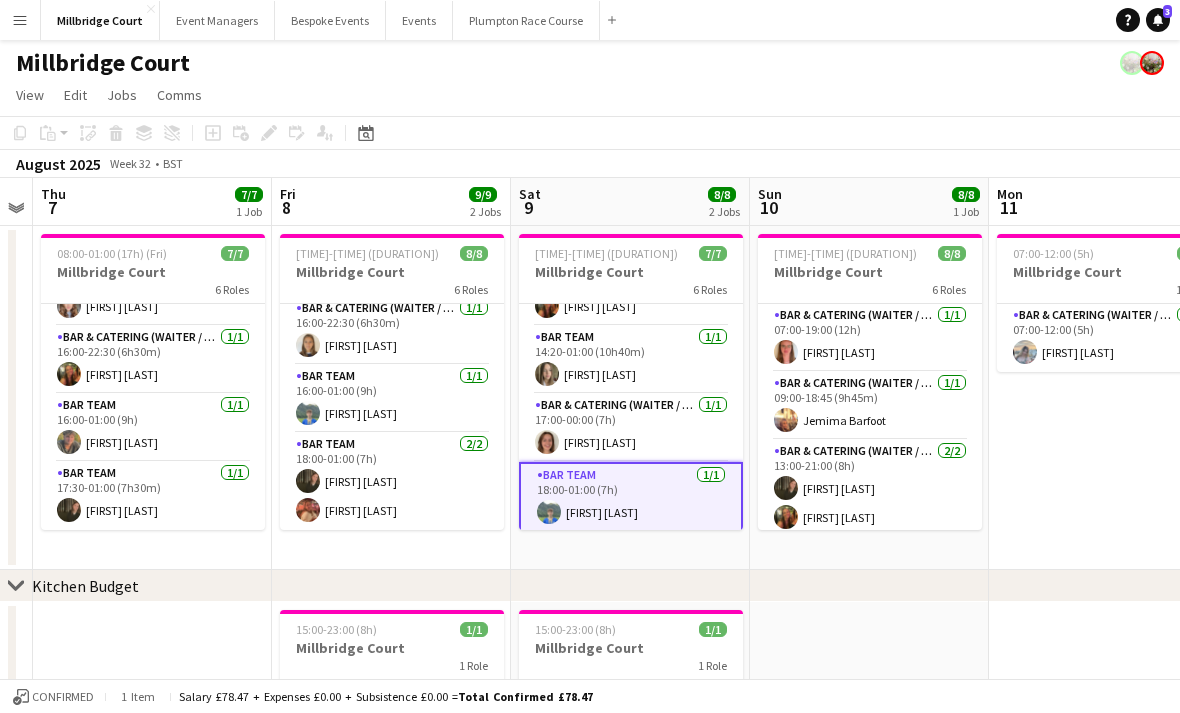 scroll, scrollTop: 0, scrollLeft: 689, axis: horizontal 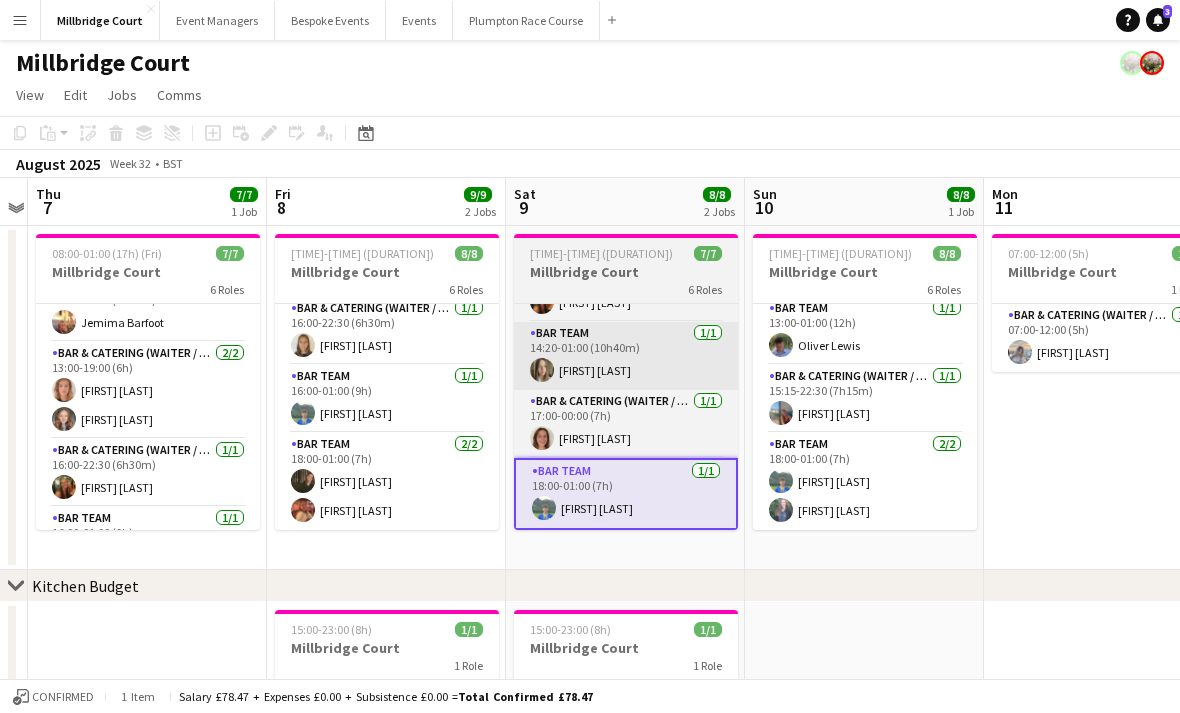 click on "Bar Team   1/1   [TIME]-[TIME] ([DURATION])
[FIRST] [LAST]" at bounding box center [626, 356] 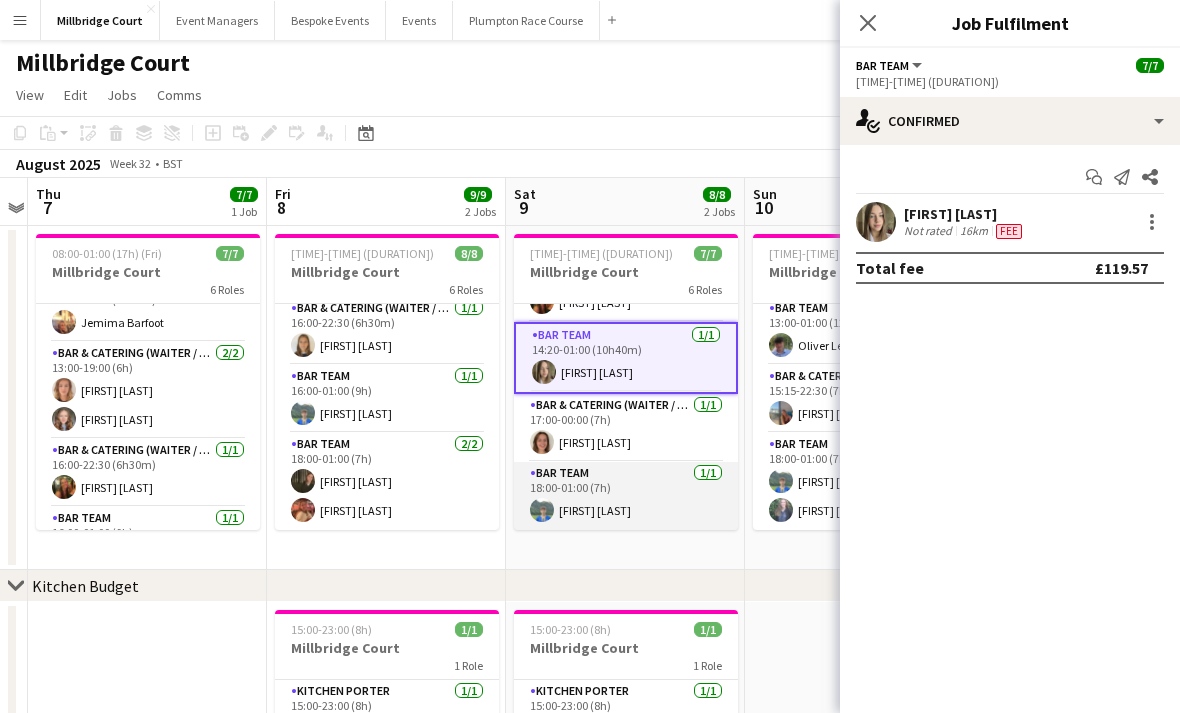 click on "Bar Team   1/1   [TIME]-[TIME] ([DURATION])
[FIRST] [LAST]" at bounding box center (626, 496) 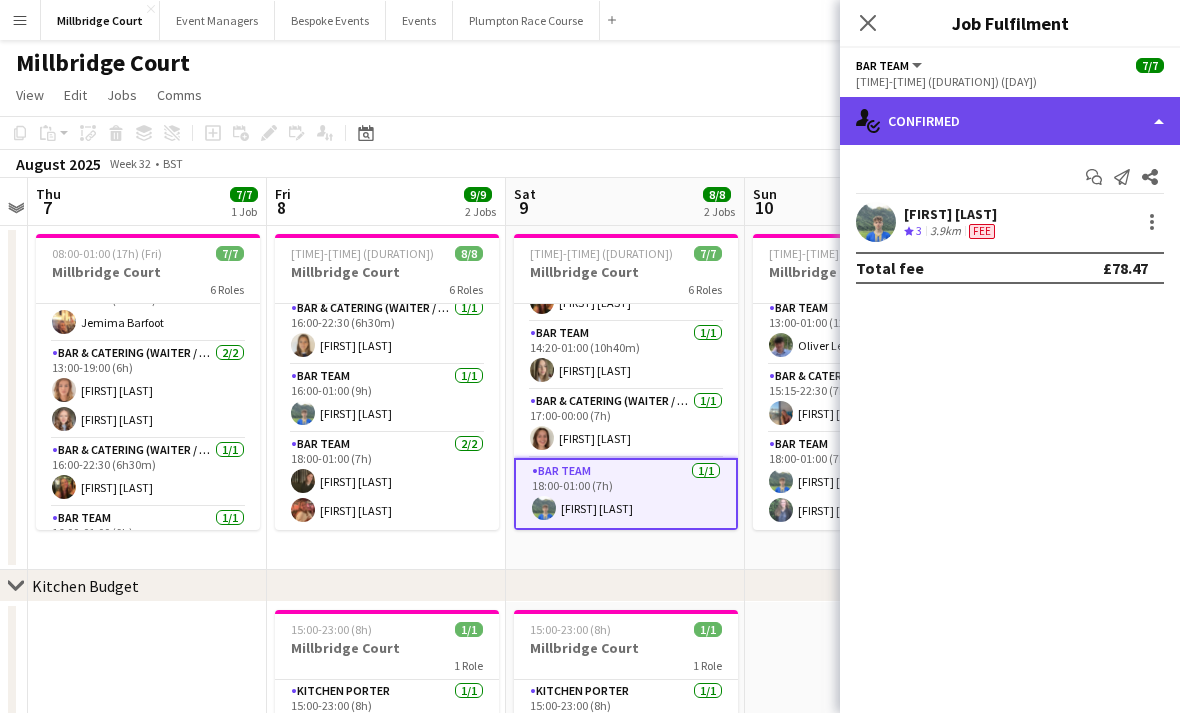 click on "single-neutral-actions-check-2
Confirmed" 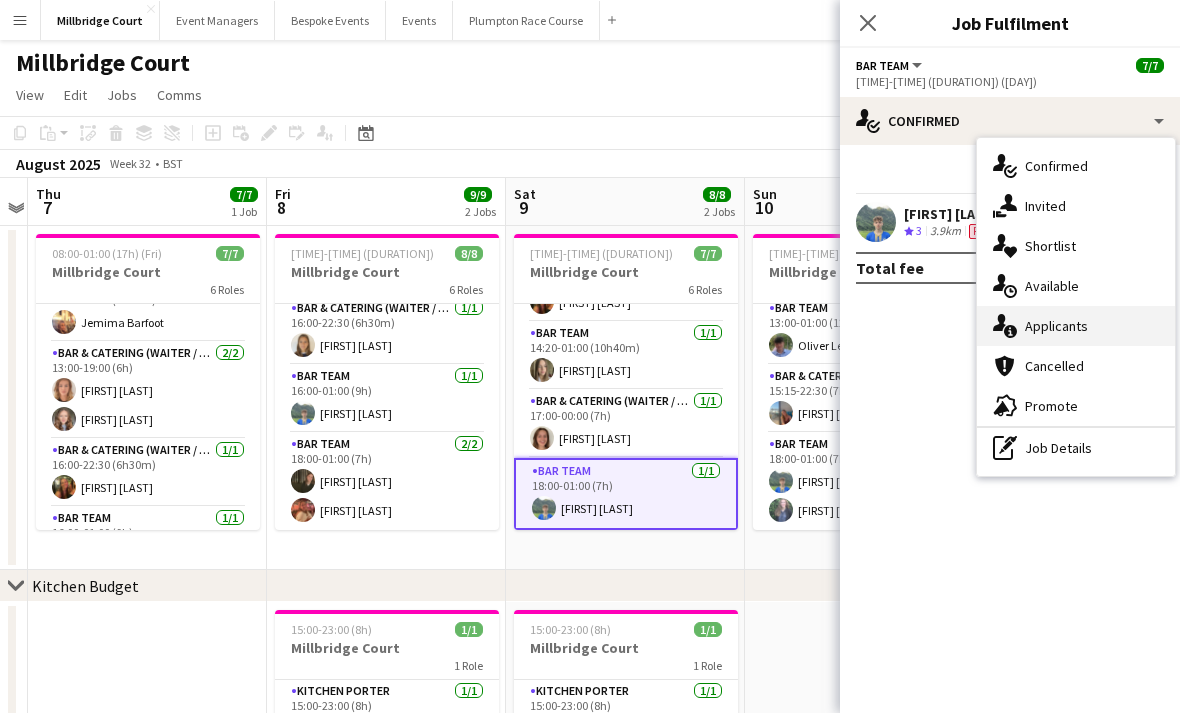 click on "single-neutral-actions-information
Applicants" at bounding box center (1076, 326) 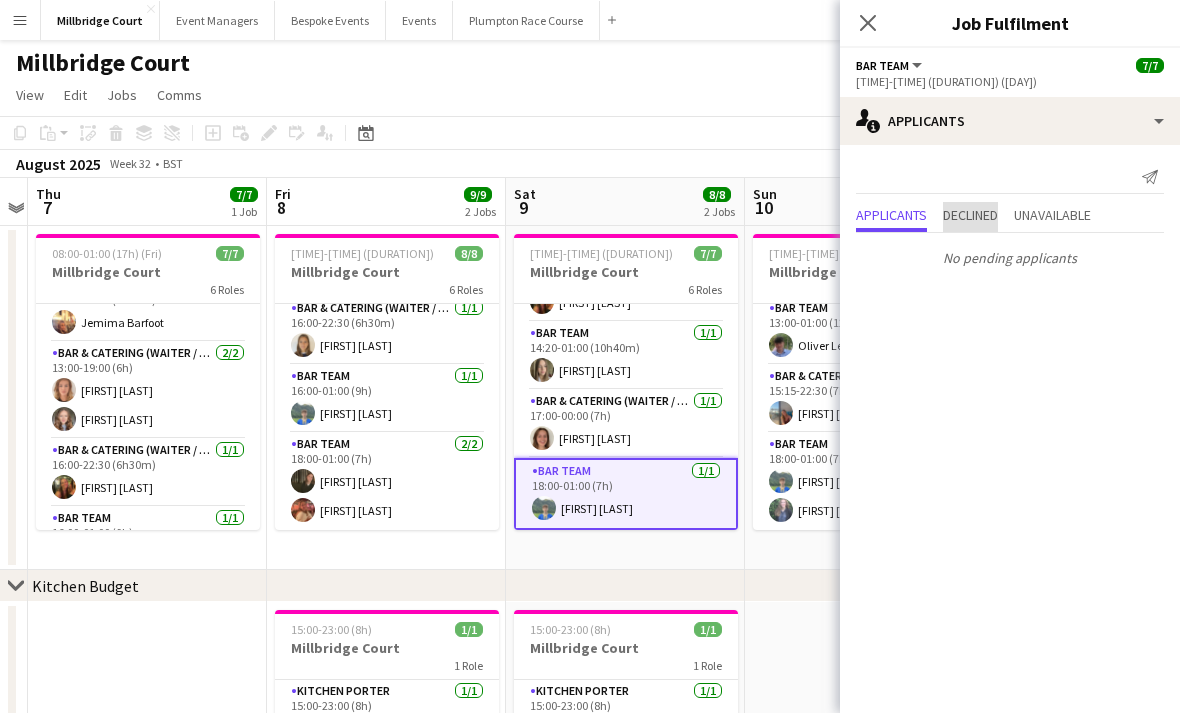 click on "Declined" at bounding box center (970, 215) 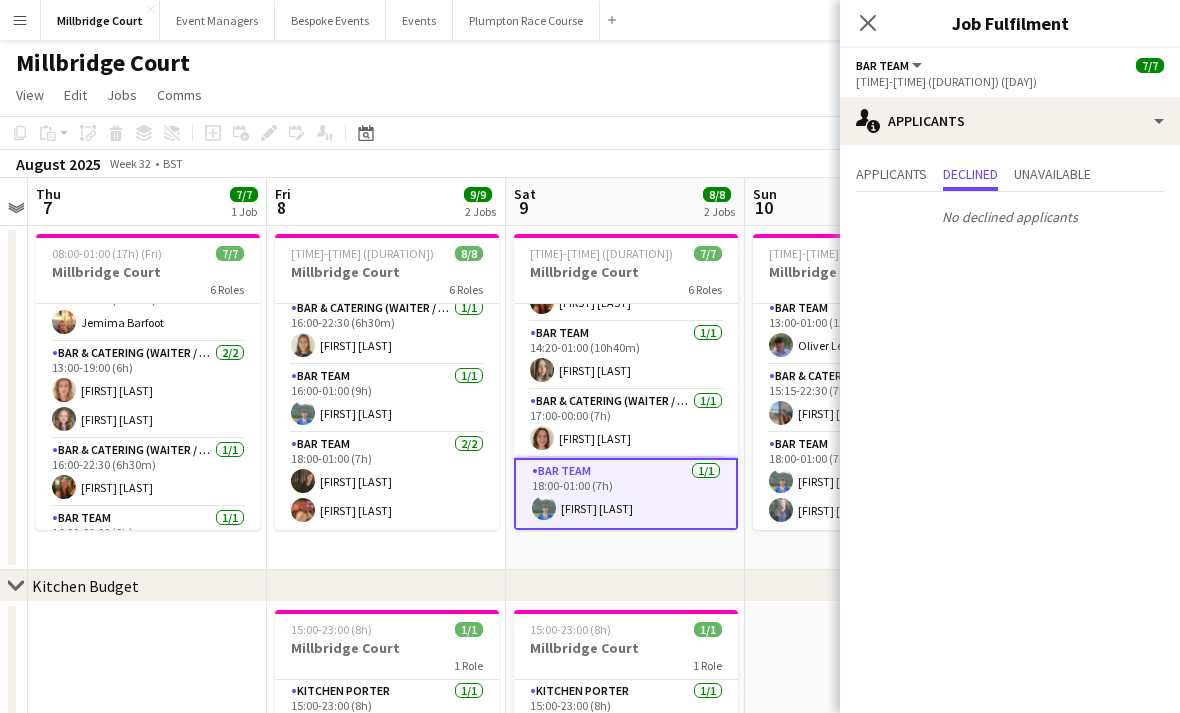 click on "No declined applicants" at bounding box center [1010, 217] 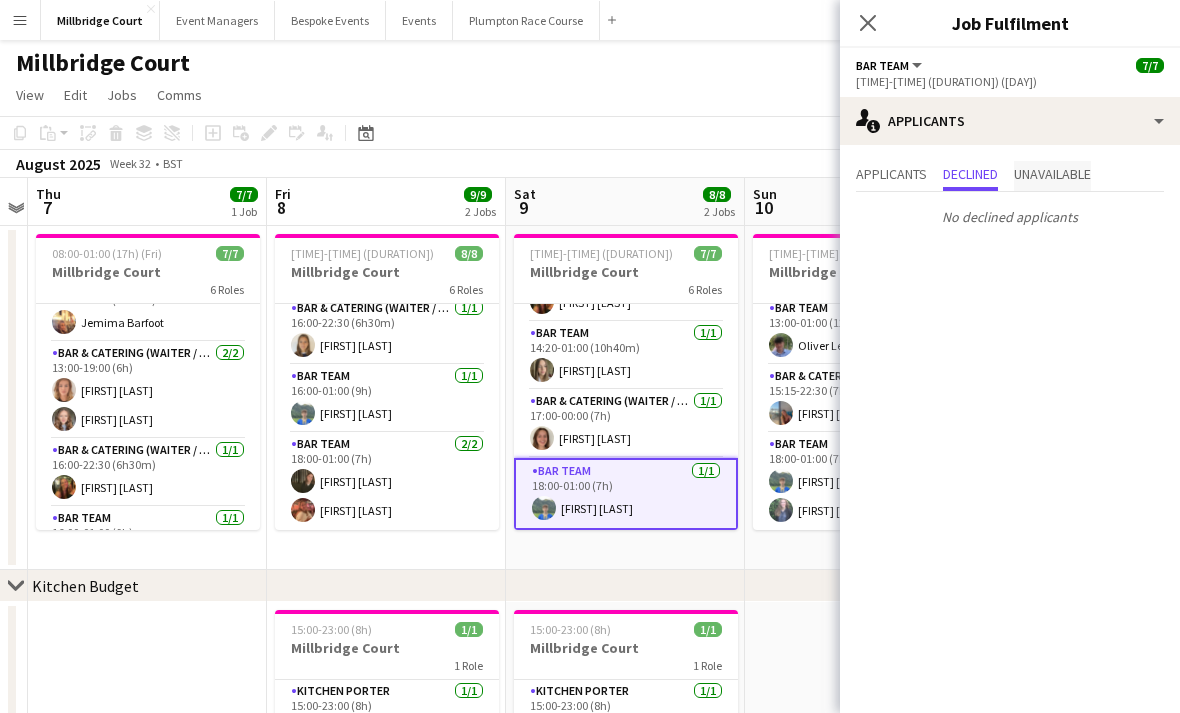 click on "Unavailable" at bounding box center (1052, 174) 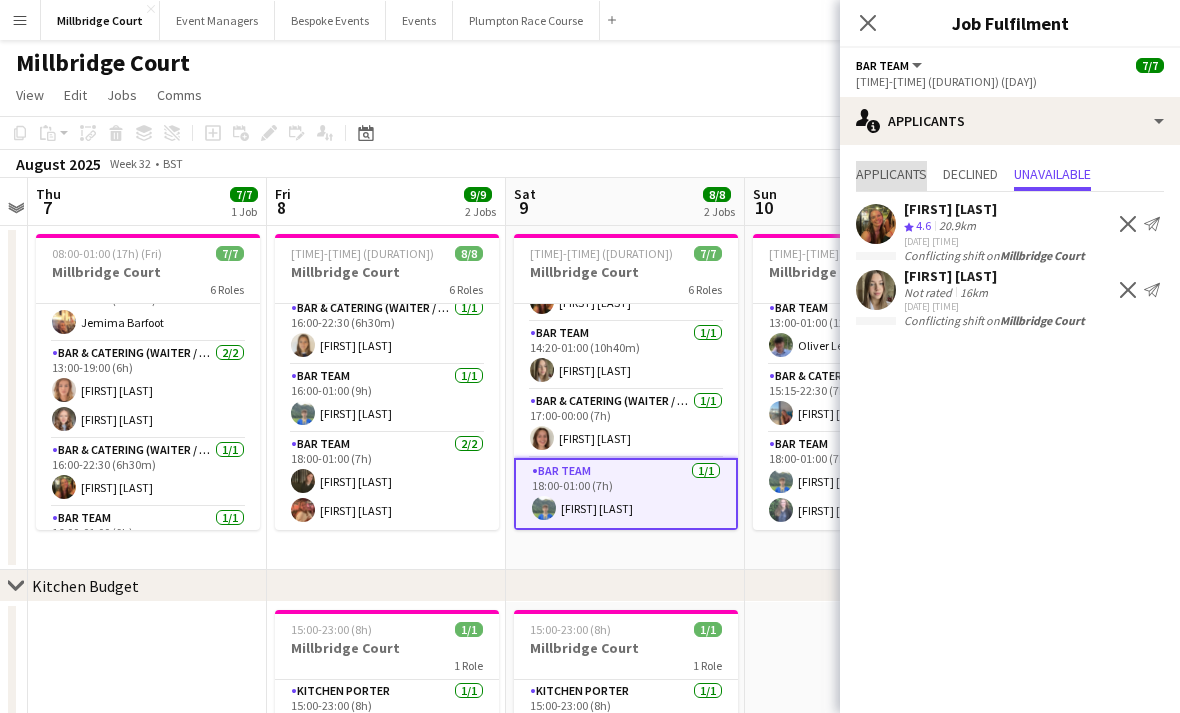 click on "Applicants" at bounding box center [891, 174] 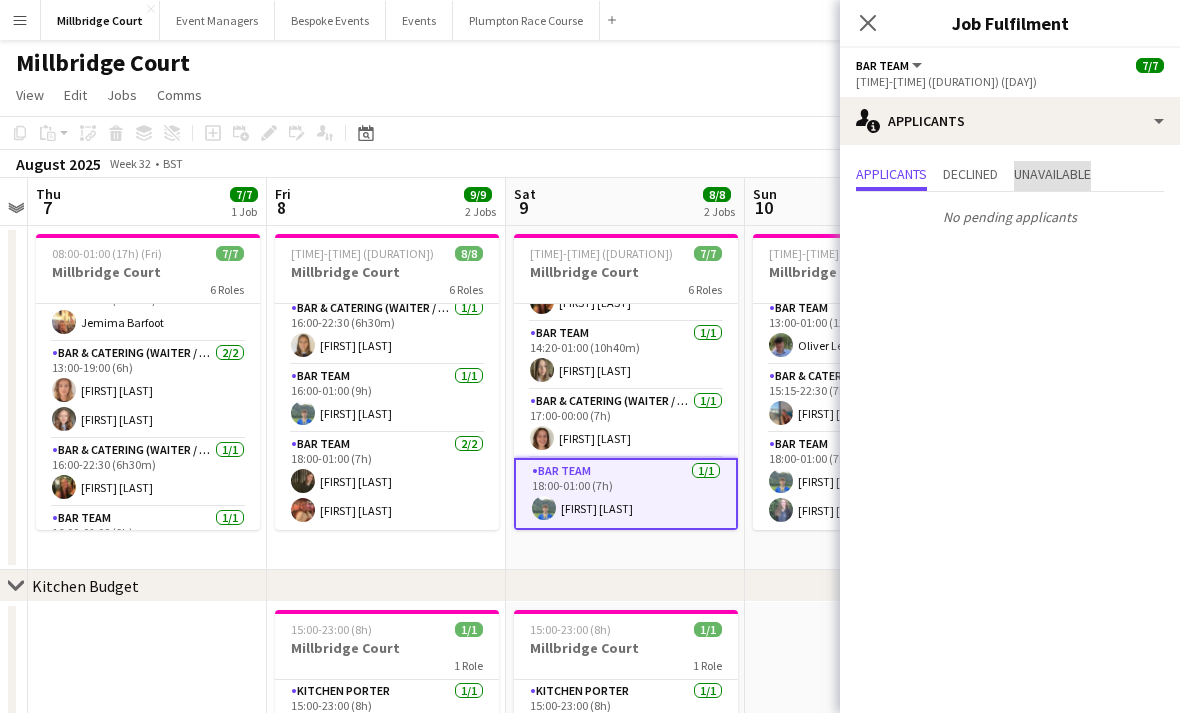 click on "Unavailable" at bounding box center (1052, 174) 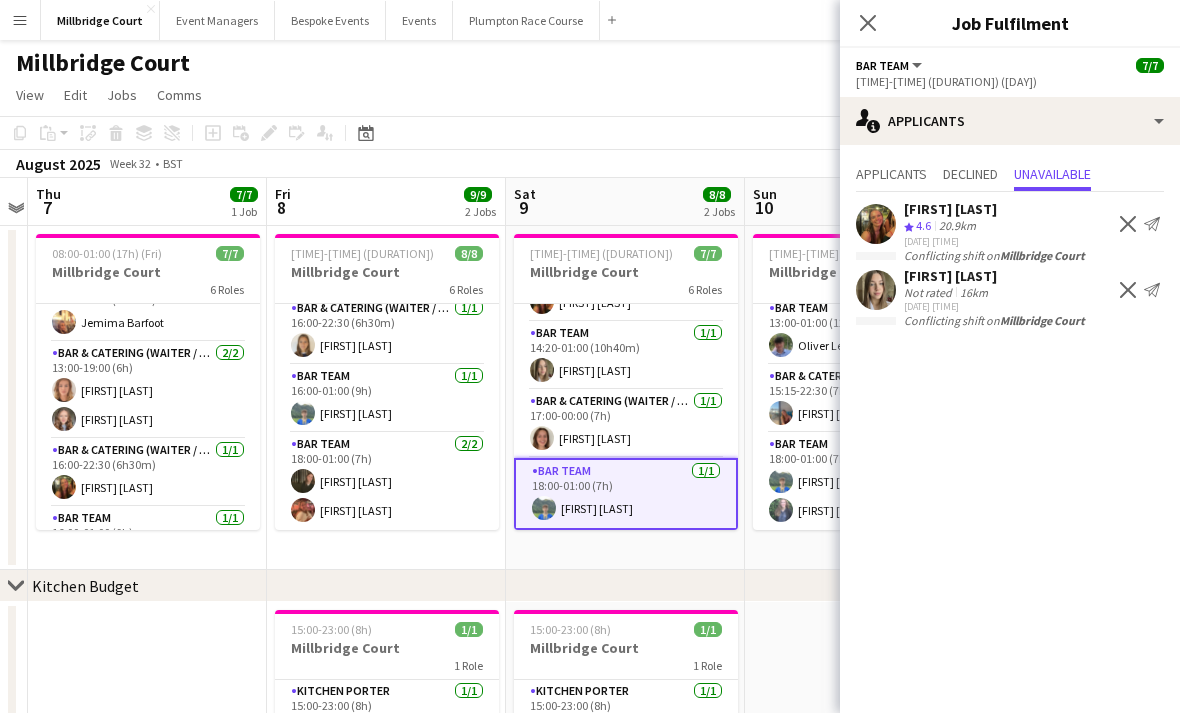 click on "View  Day view expanded Day view collapsed Month view Date picker Jump to today Expand Linked Jobs Collapse Linked Jobs  Edit  Copy
Command
C  Paste  Without Crew
Command
V With Crew
Command
Shift
V Paste as linked job  Group  Group Ungroup  Jobs  New Job Edit Job Delete Job New Linked Job Edit Linked Jobs Job fulfilment Promote Role Copy Role URL  Comms  Notify confirmed crew Create chat" 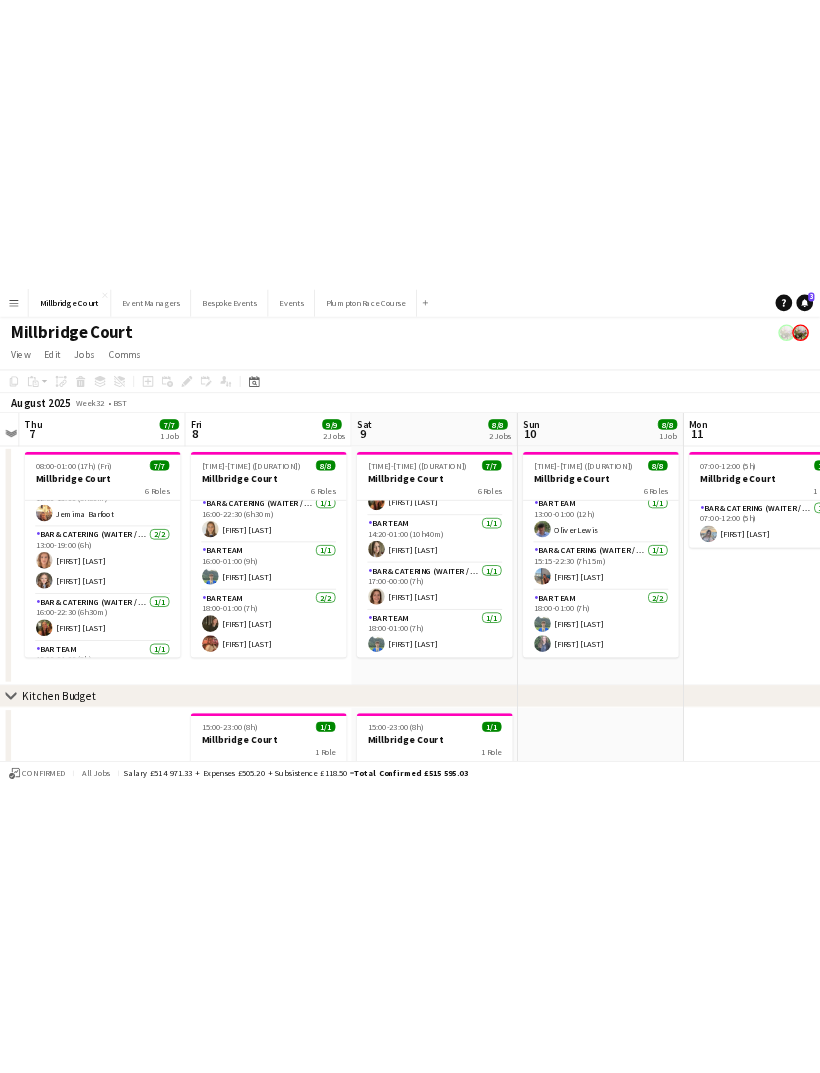 scroll, scrollTop: 240, scrollLeft: 0, axis: vertical 